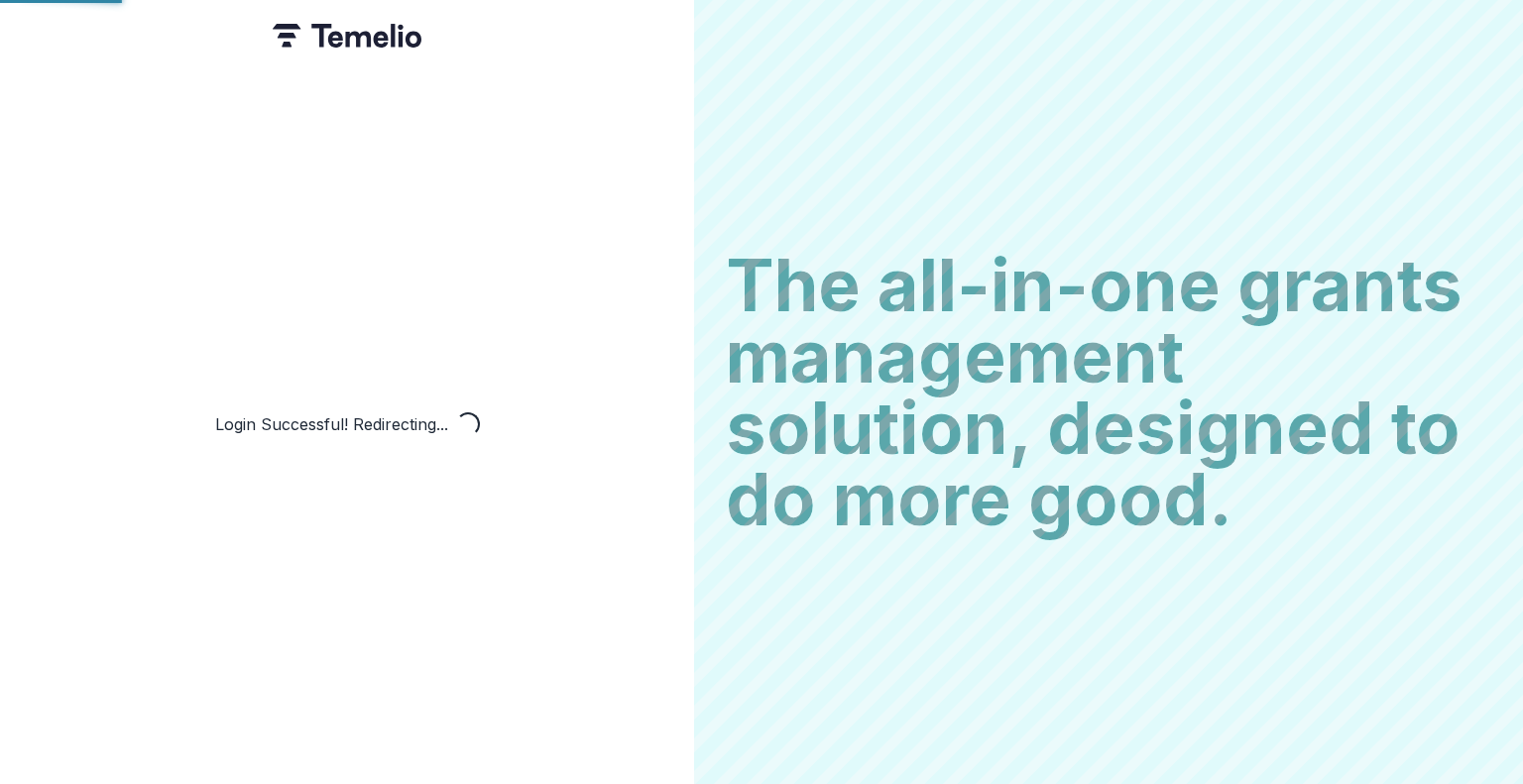 scroll, scrollTop: 0, scrollLeft: 0, axis: both 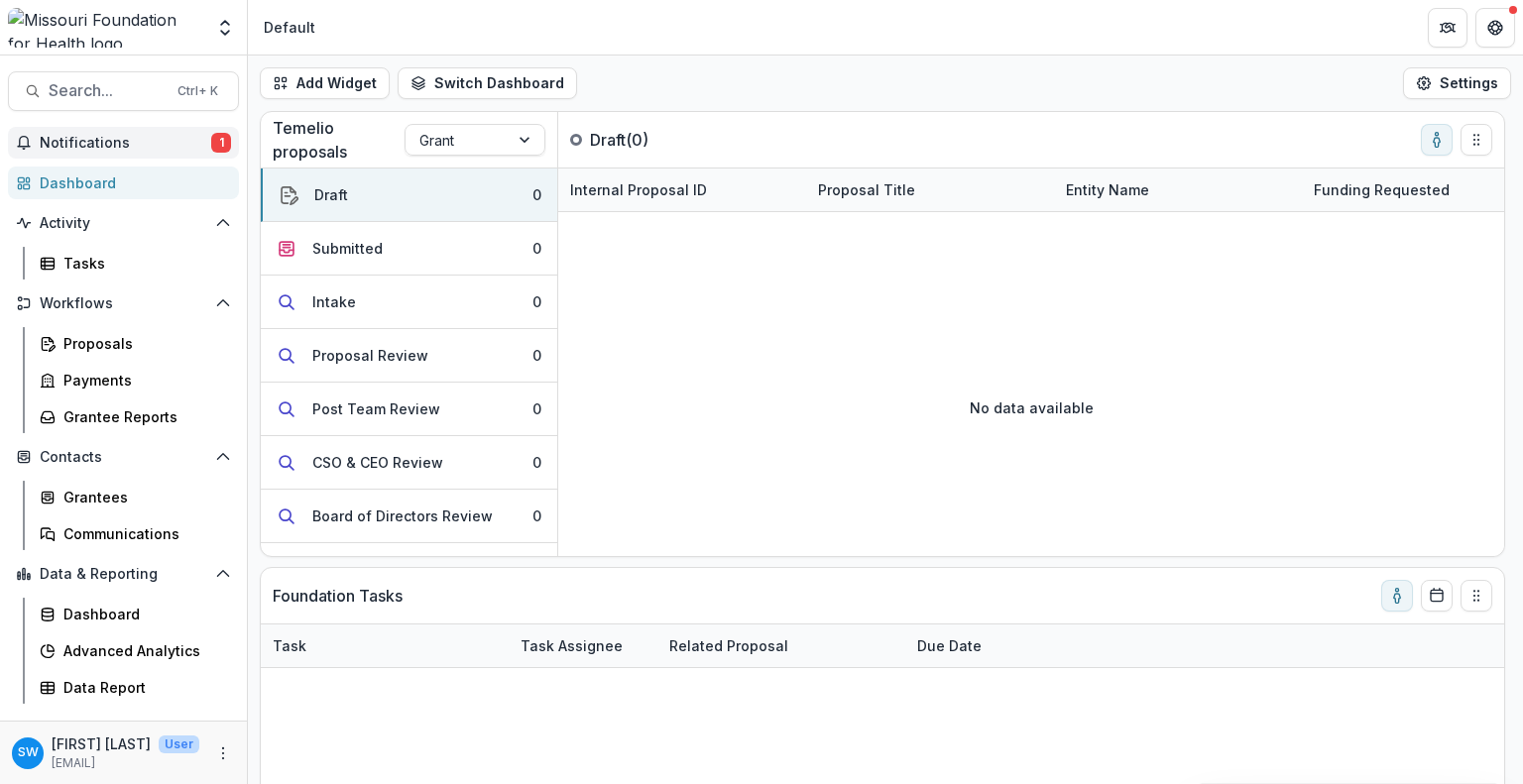 click on "Notifications" at bounding box center [125, 143] 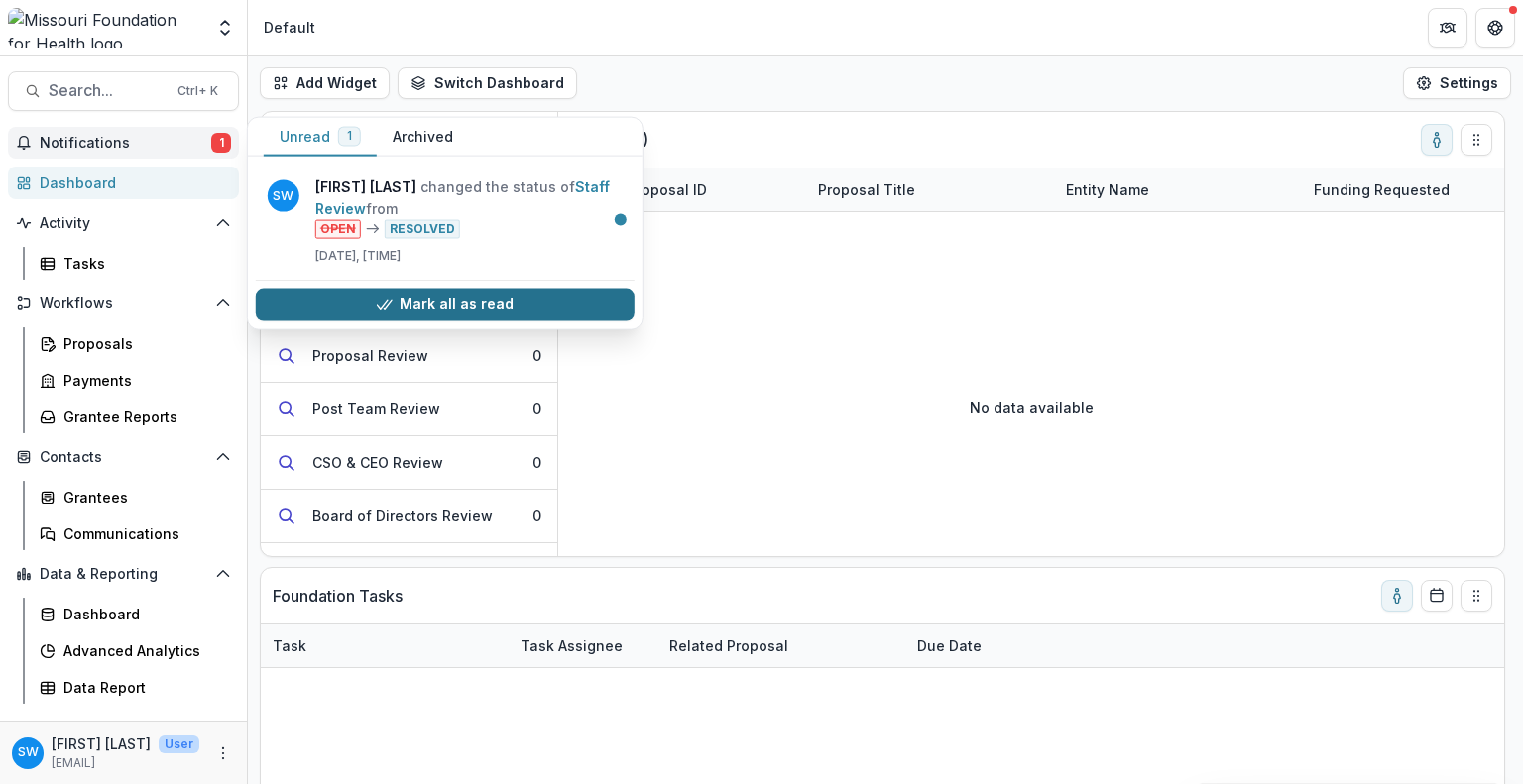 click on "Mark all as read" at bounding box center (445, 304) 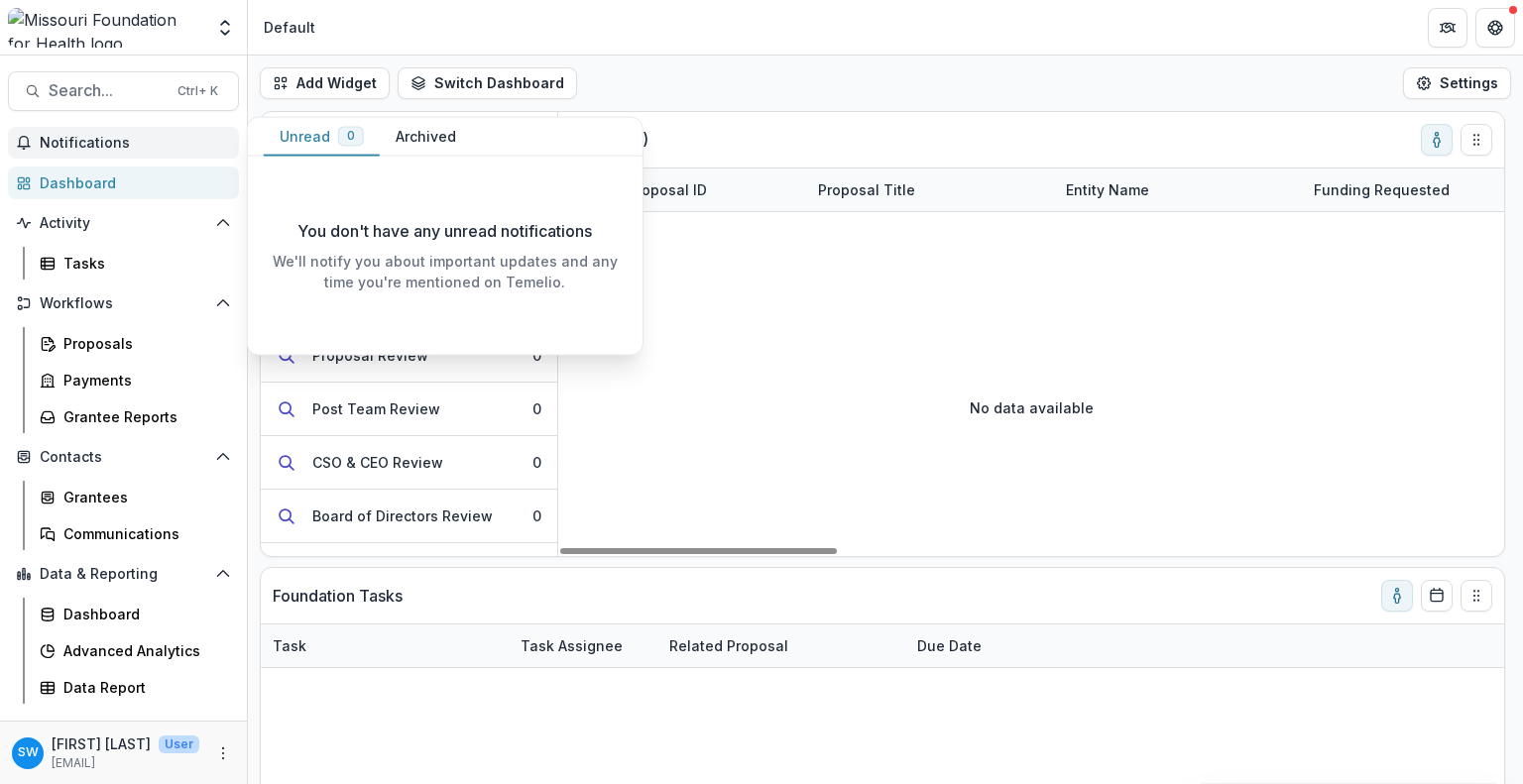 click on "Add Widget Switch Dashboard Default DLS Dashboard New Dashboard Settings" at bounding box center [885, 83] 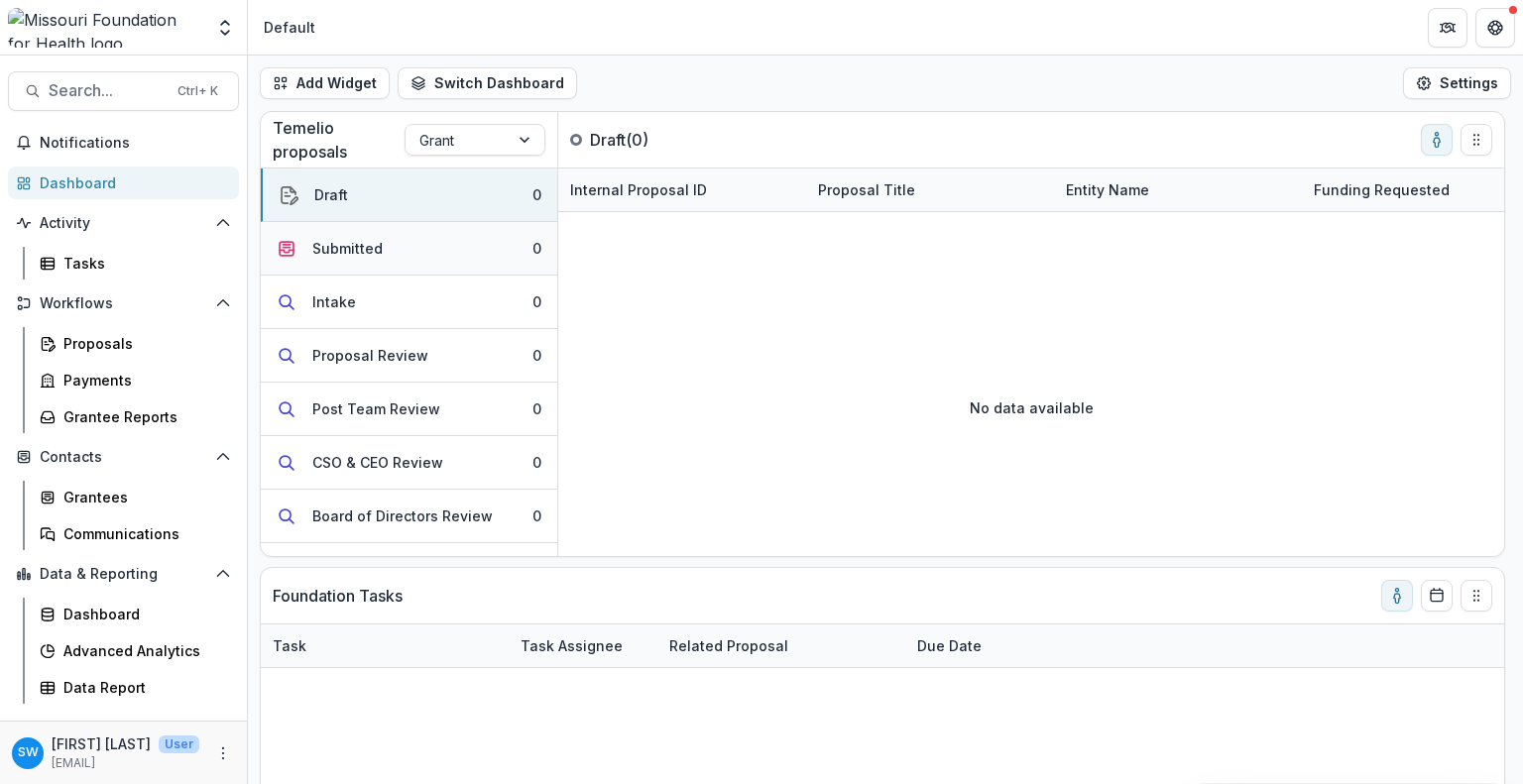 click on "Submitted" at bounding box center (347, 248) 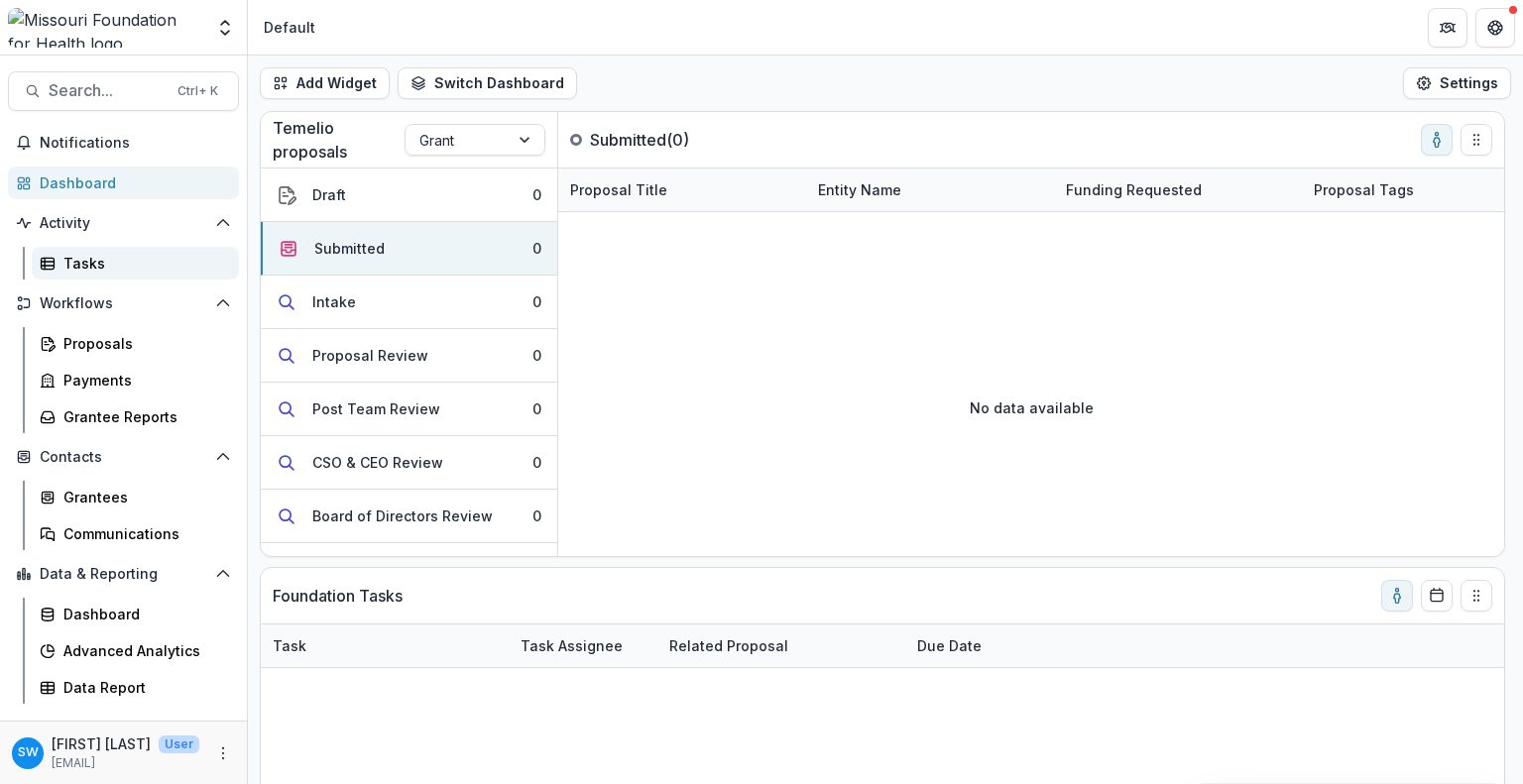 click on "Tasks" at bounding box center (143, 263) 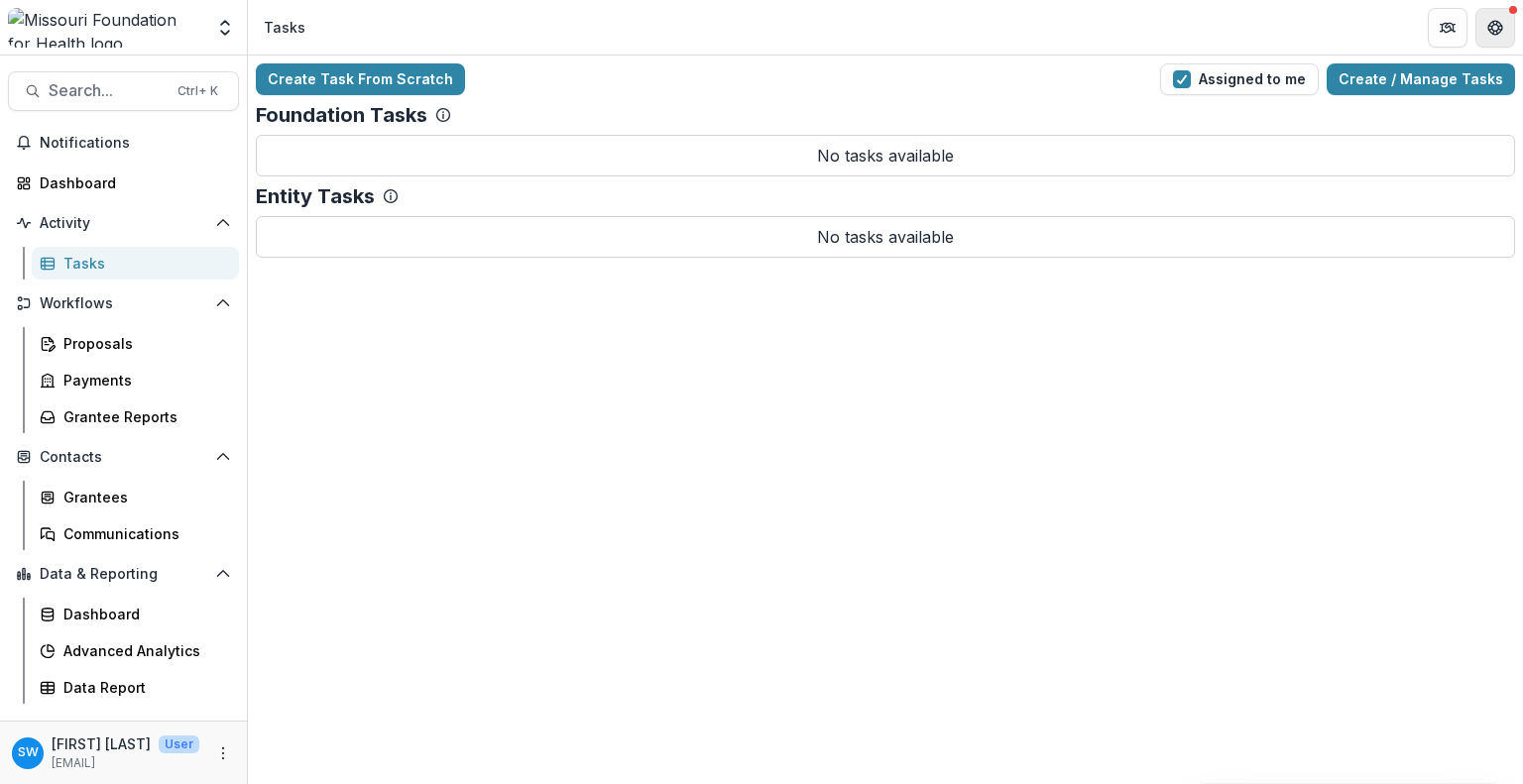 click at bounding box center [1495, 28] 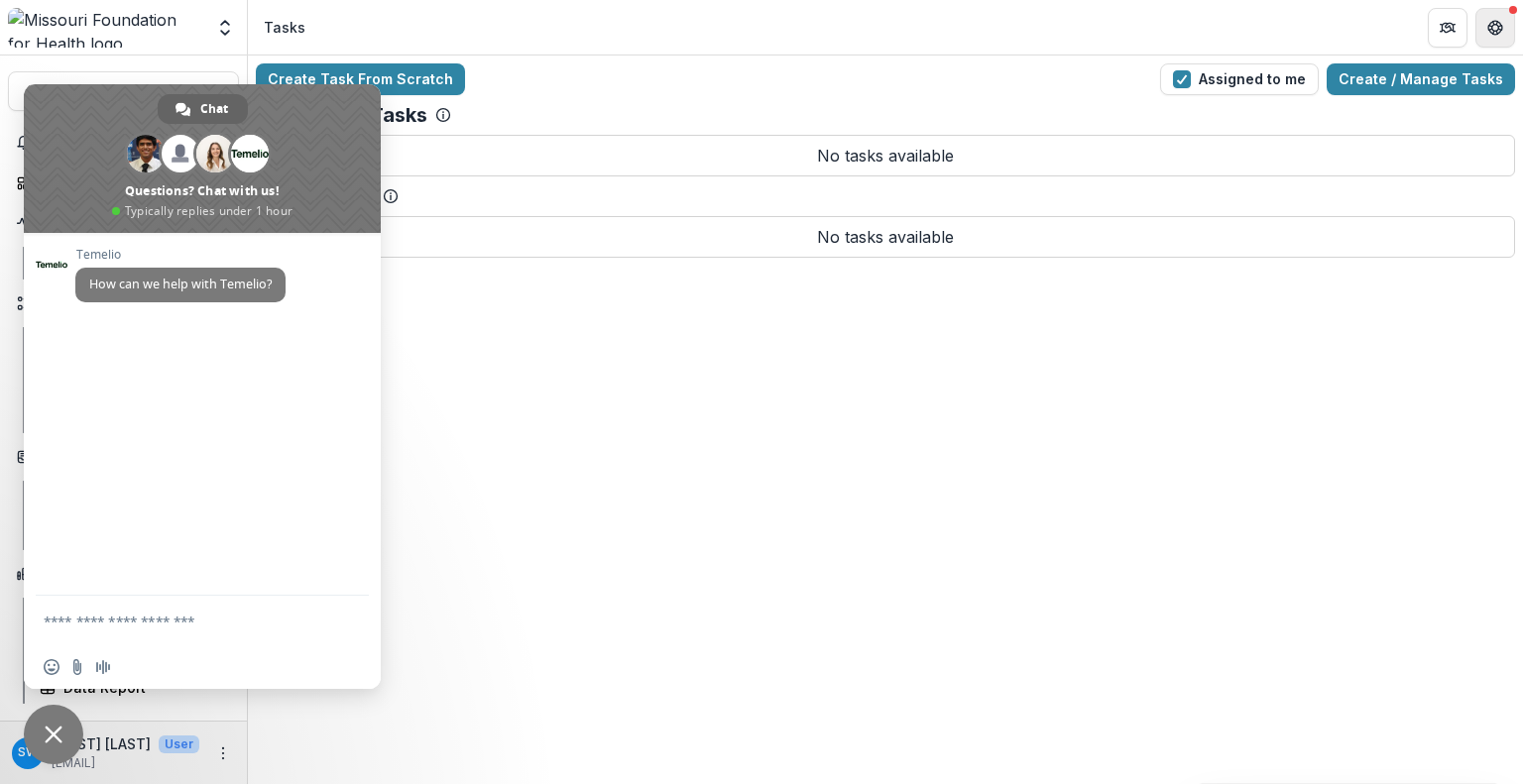 click at bounding box center [1495, 28] 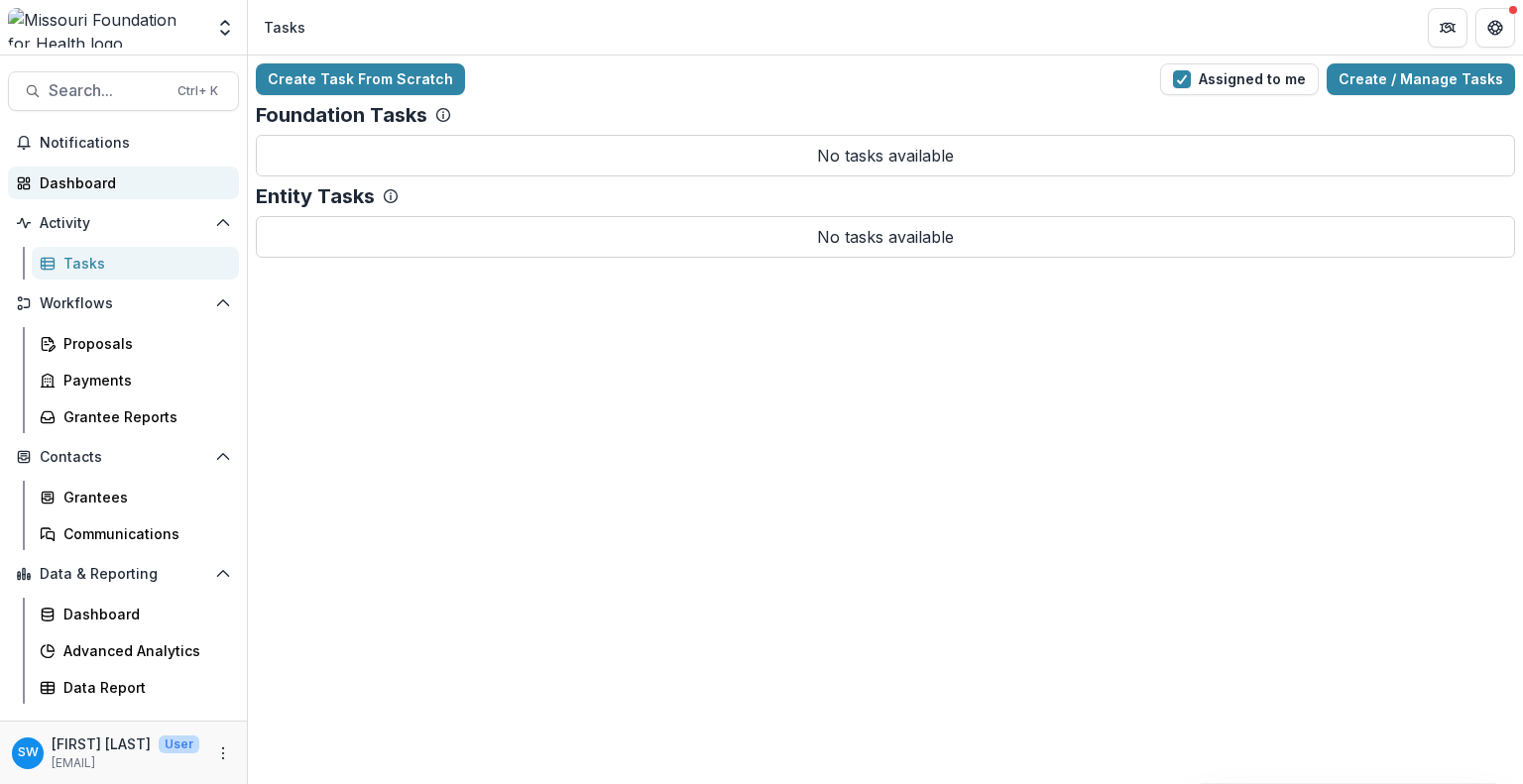 click on "Dashboard" at bounding box center (131, 182) 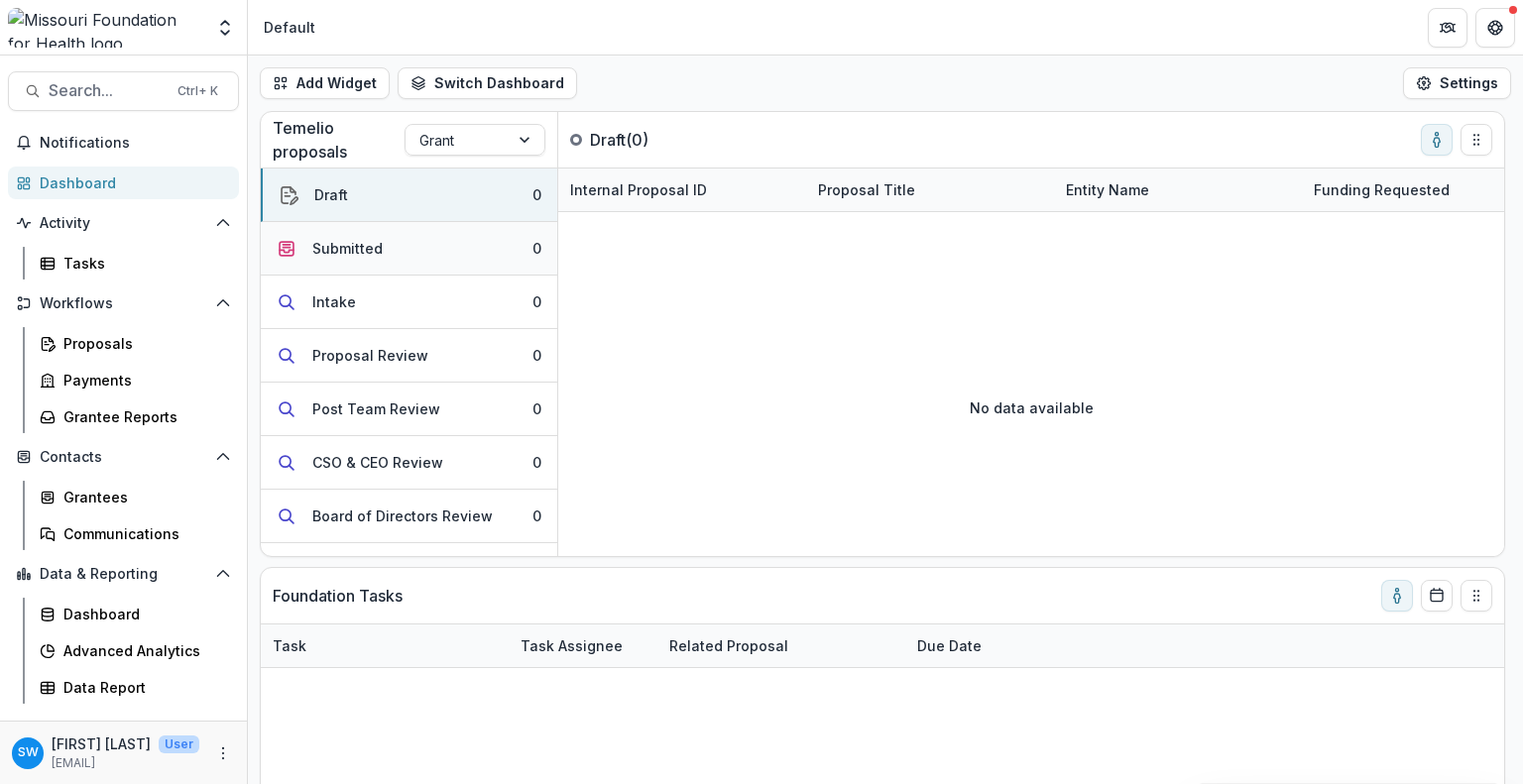 click on "Submitted" at bounding box center (347, 248) 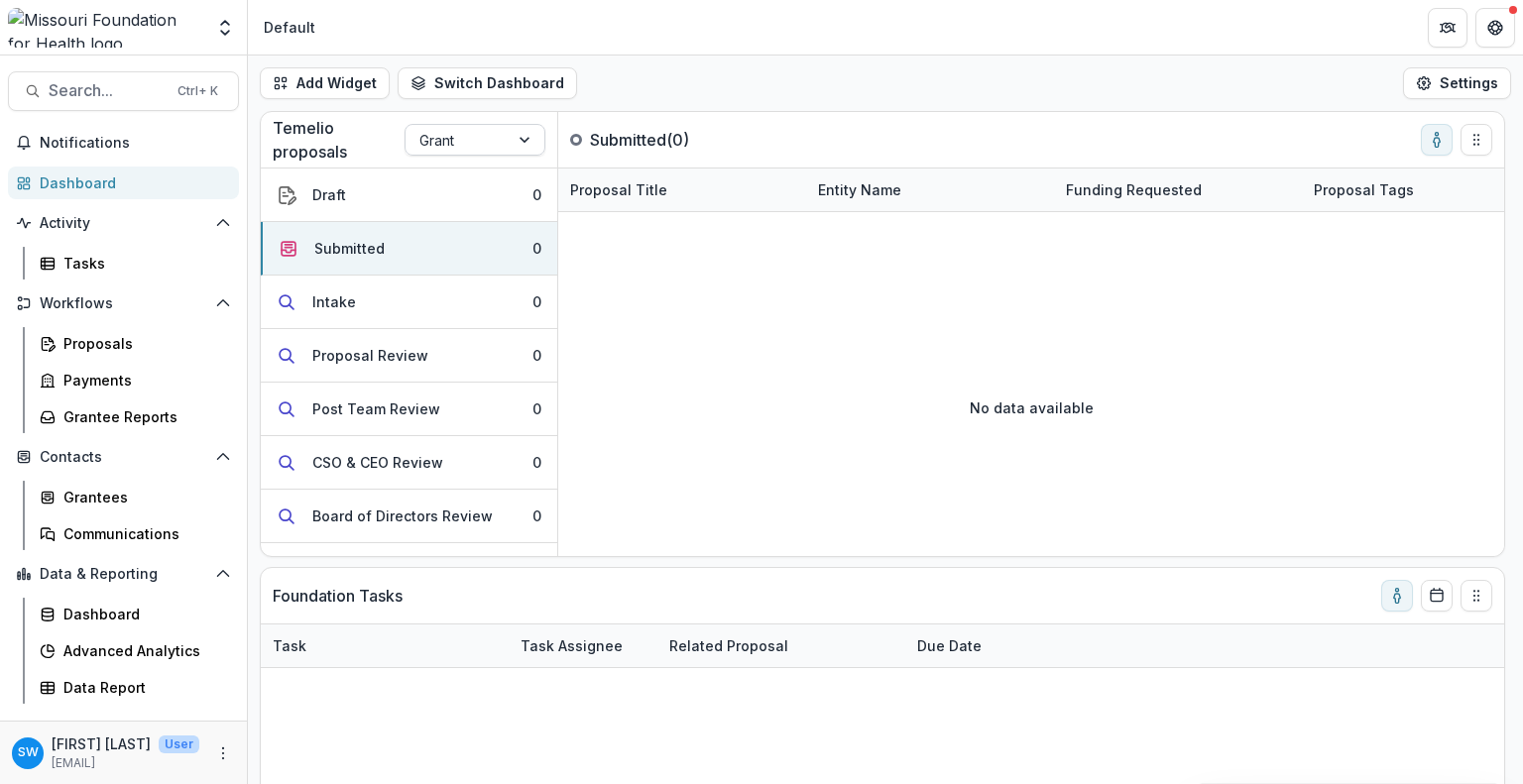 click at bounding box center (527, 140) 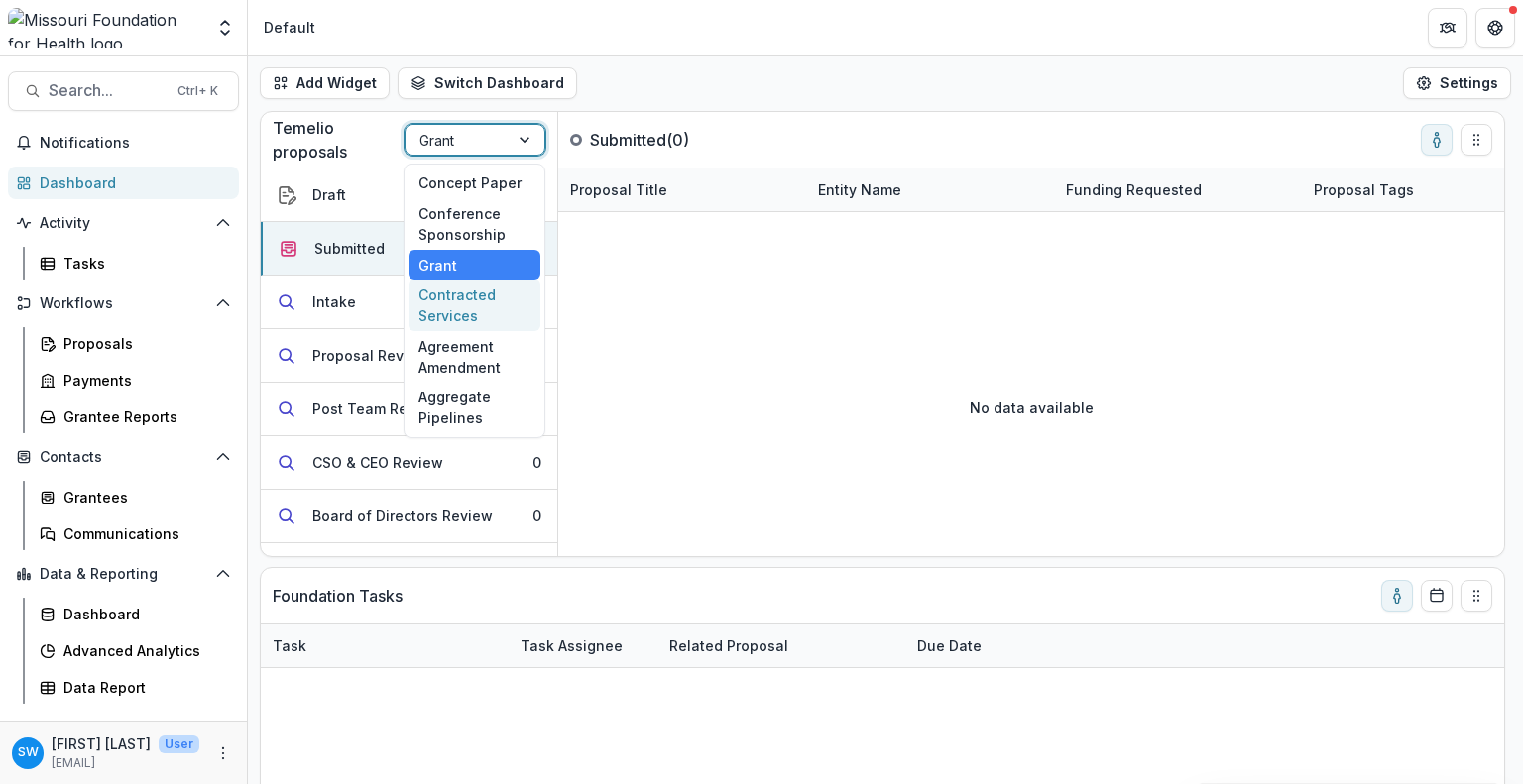 click on "Contracted Services" at bounding box center (474, 305) 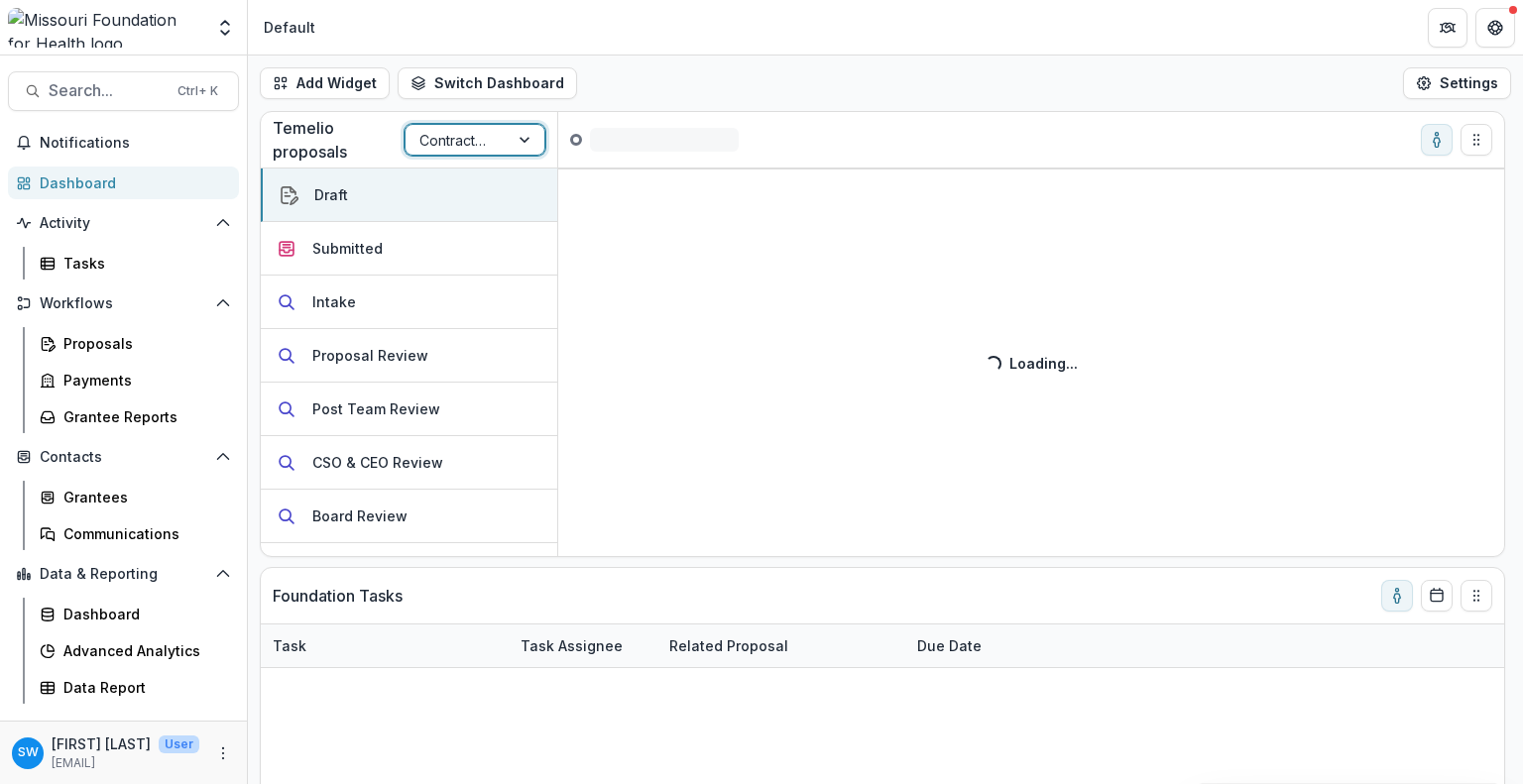 click at bounding box center [527, 140] 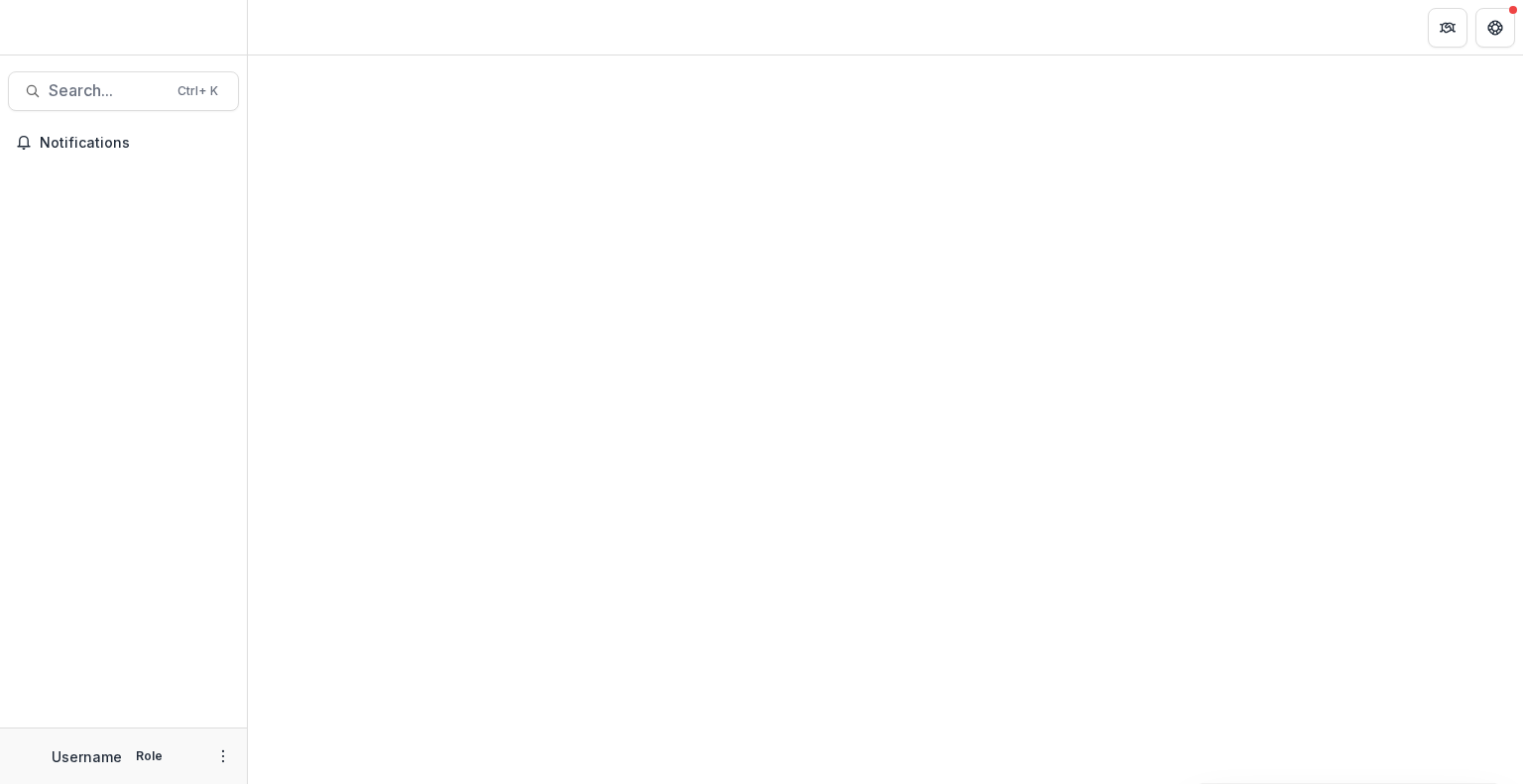 scroll, scrollTop: 0, scrollLeft: 0, axis: both 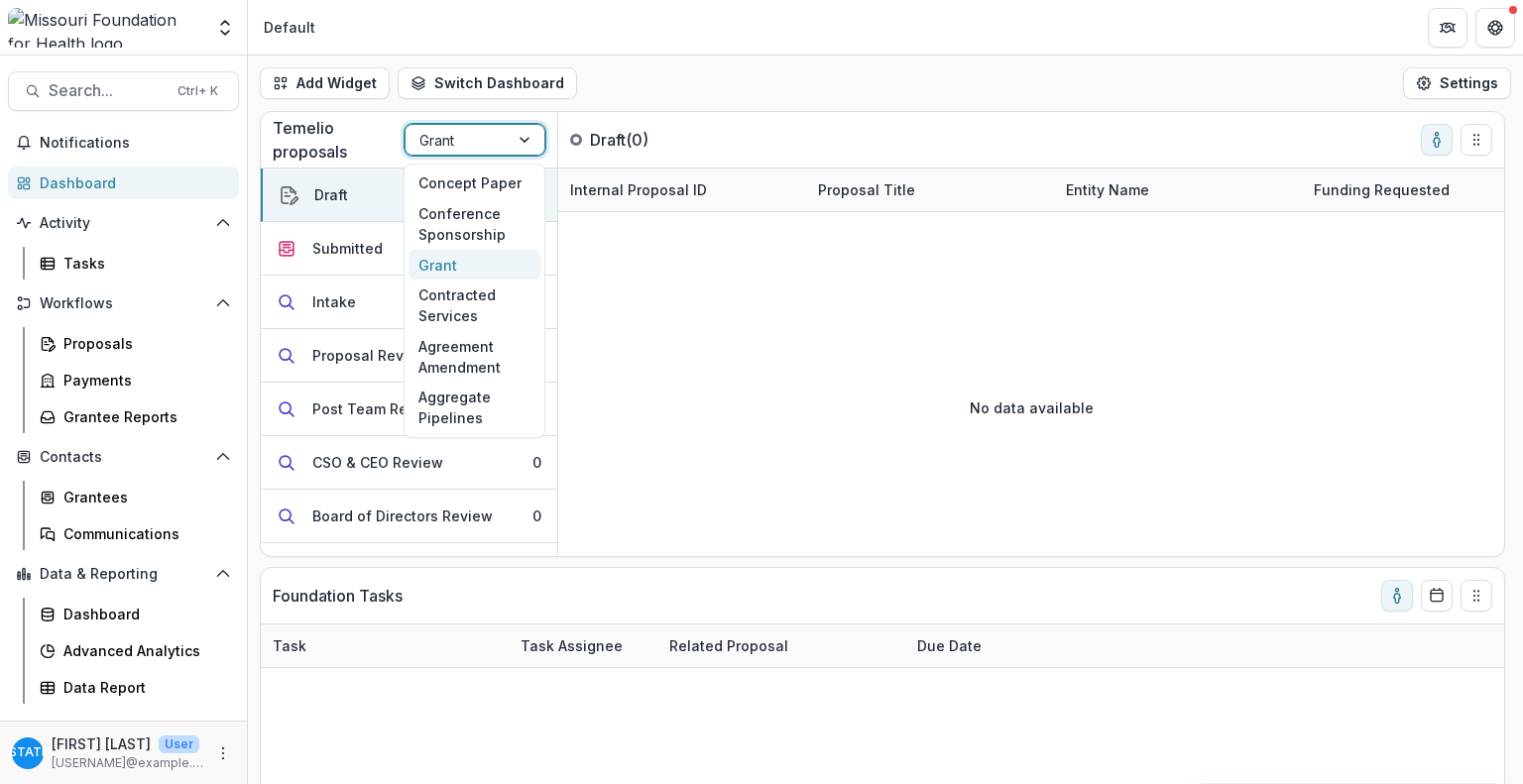 click on "Grant" at bounding box center (457, 140) 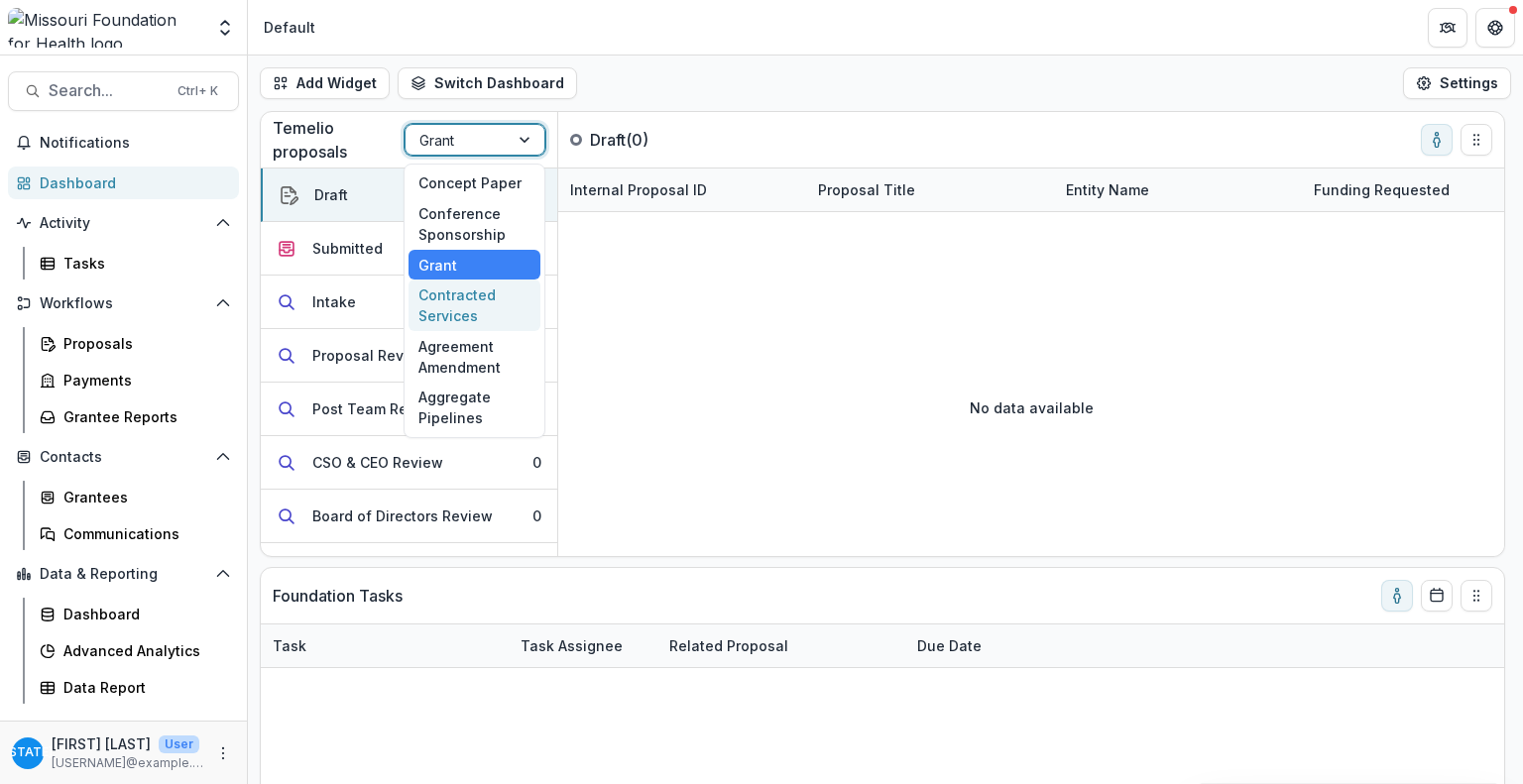 click on "Contracted Services" at bounding box center [474, 305] 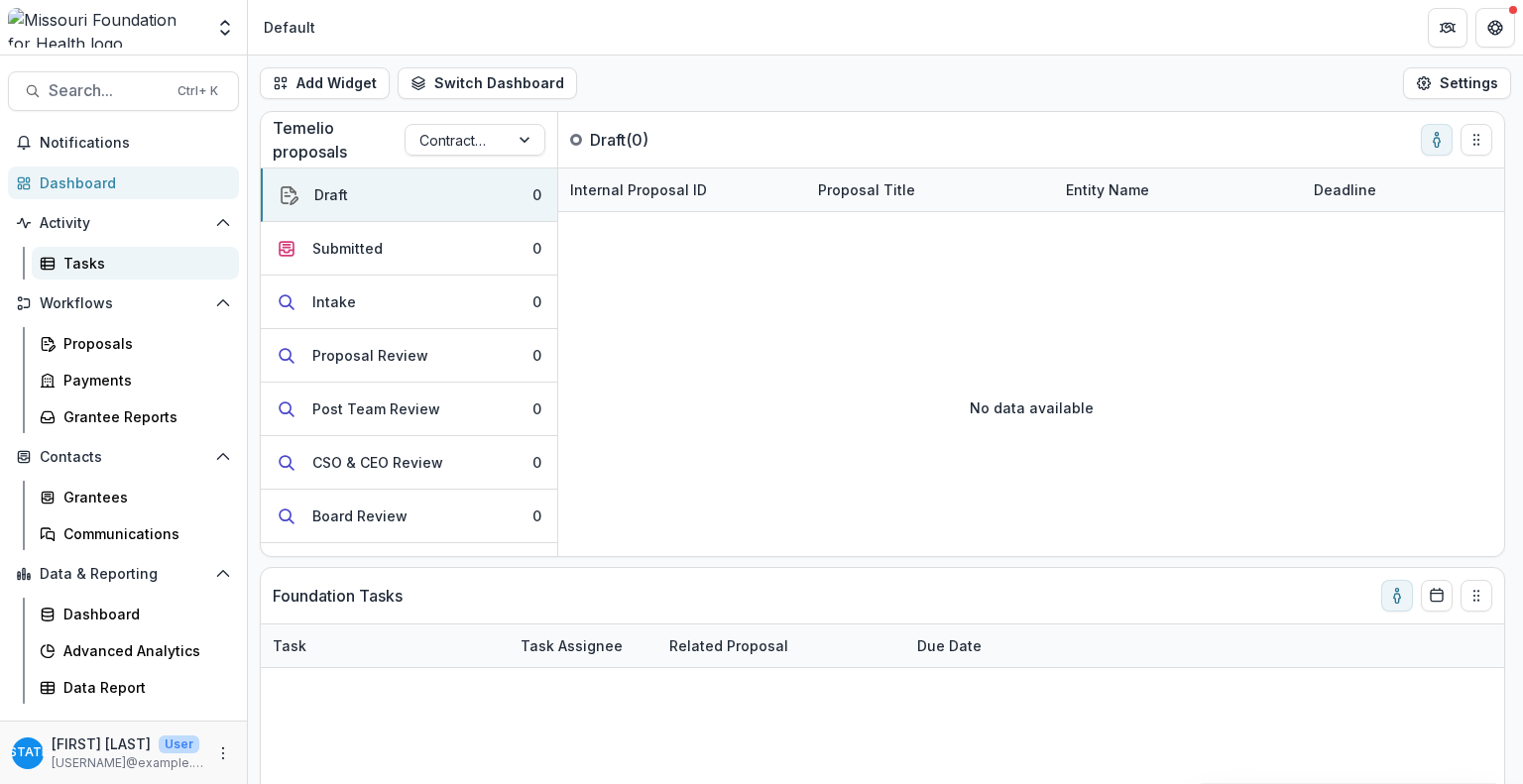 click on "Tasks" at bounding box center [143, 263] 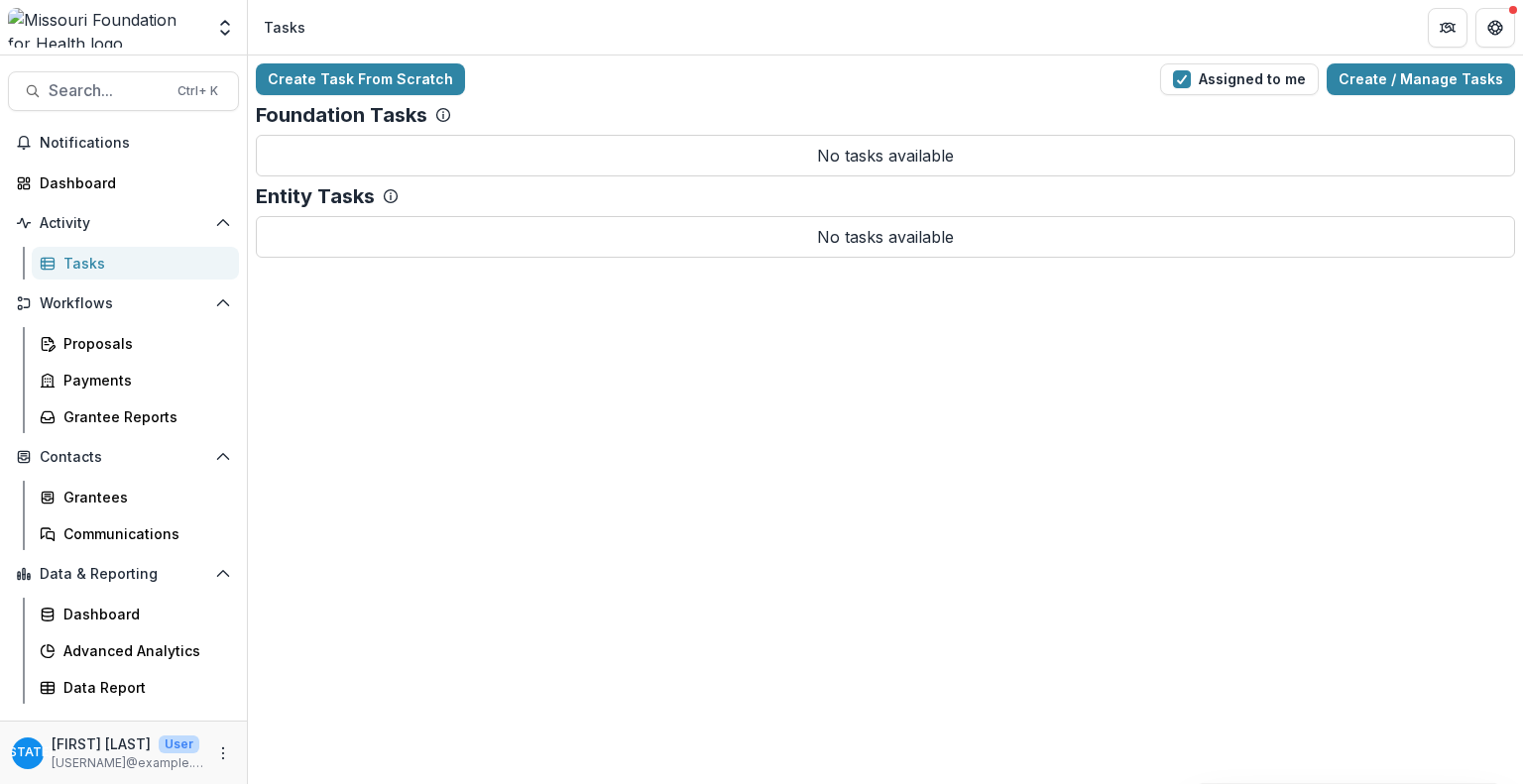 click on "Tasks" at bounding box center (143, 263) 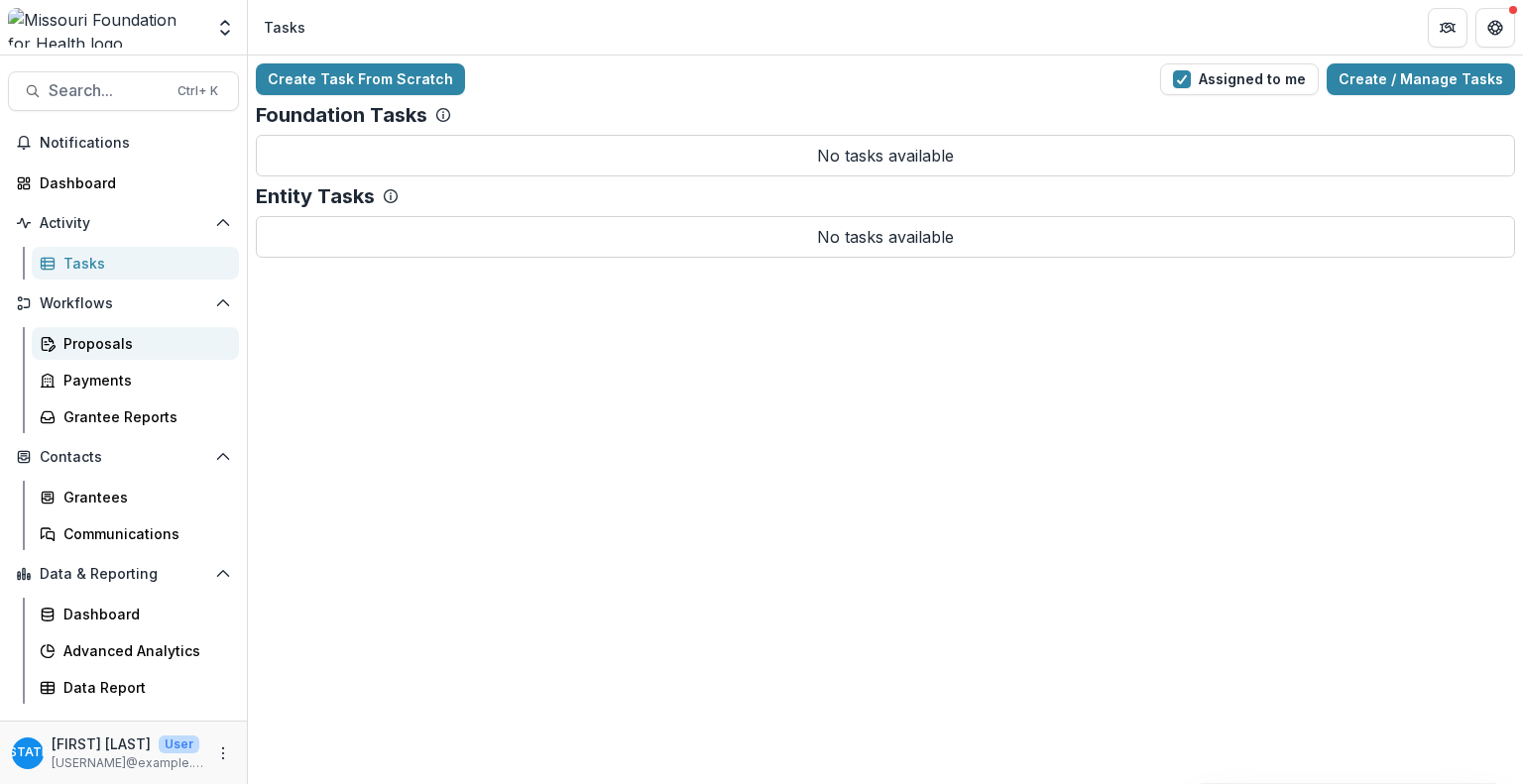 click on "Proposals" at bounding box center (143, 343) 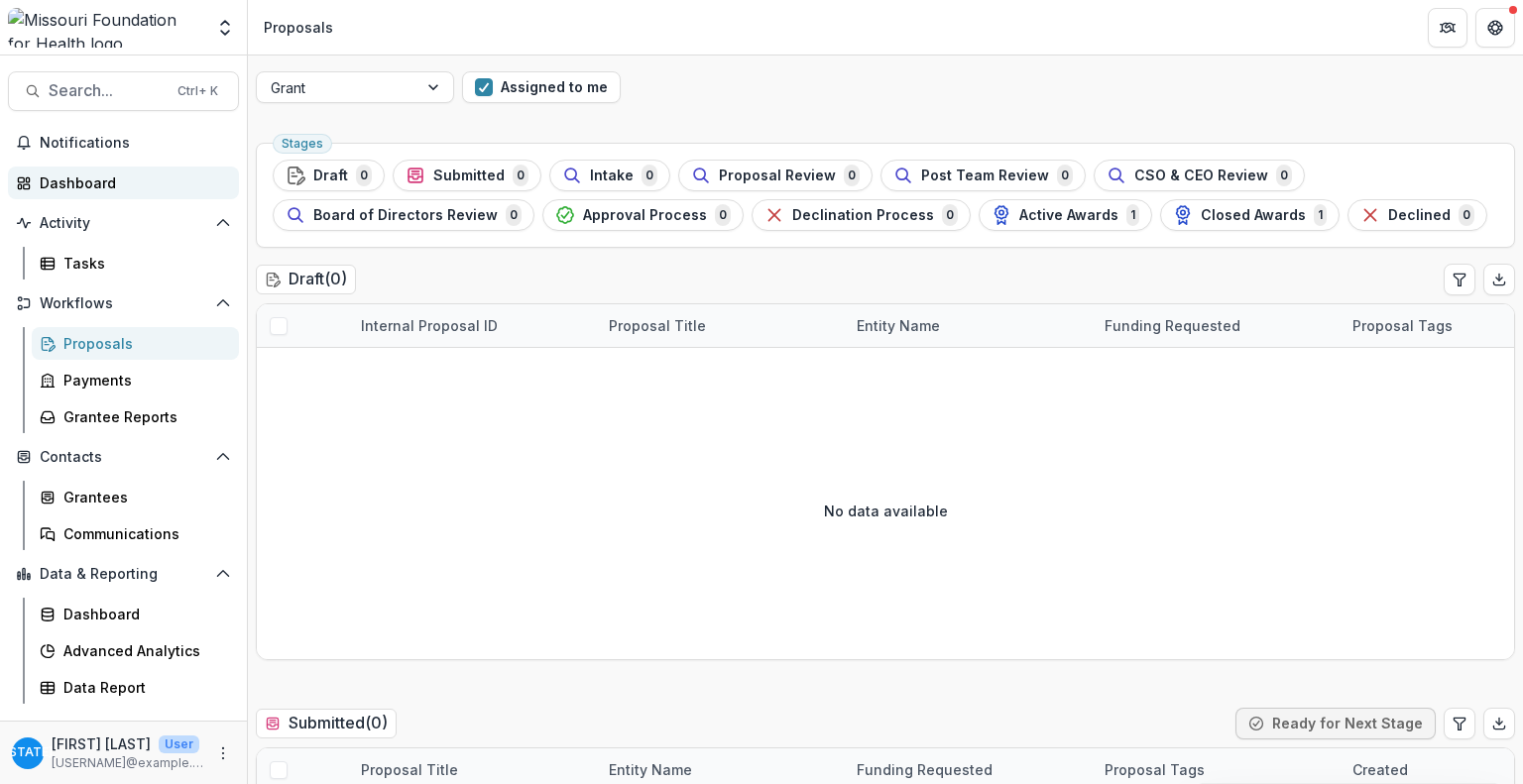 click on "Dashboard" at bounding box center (131, 182) 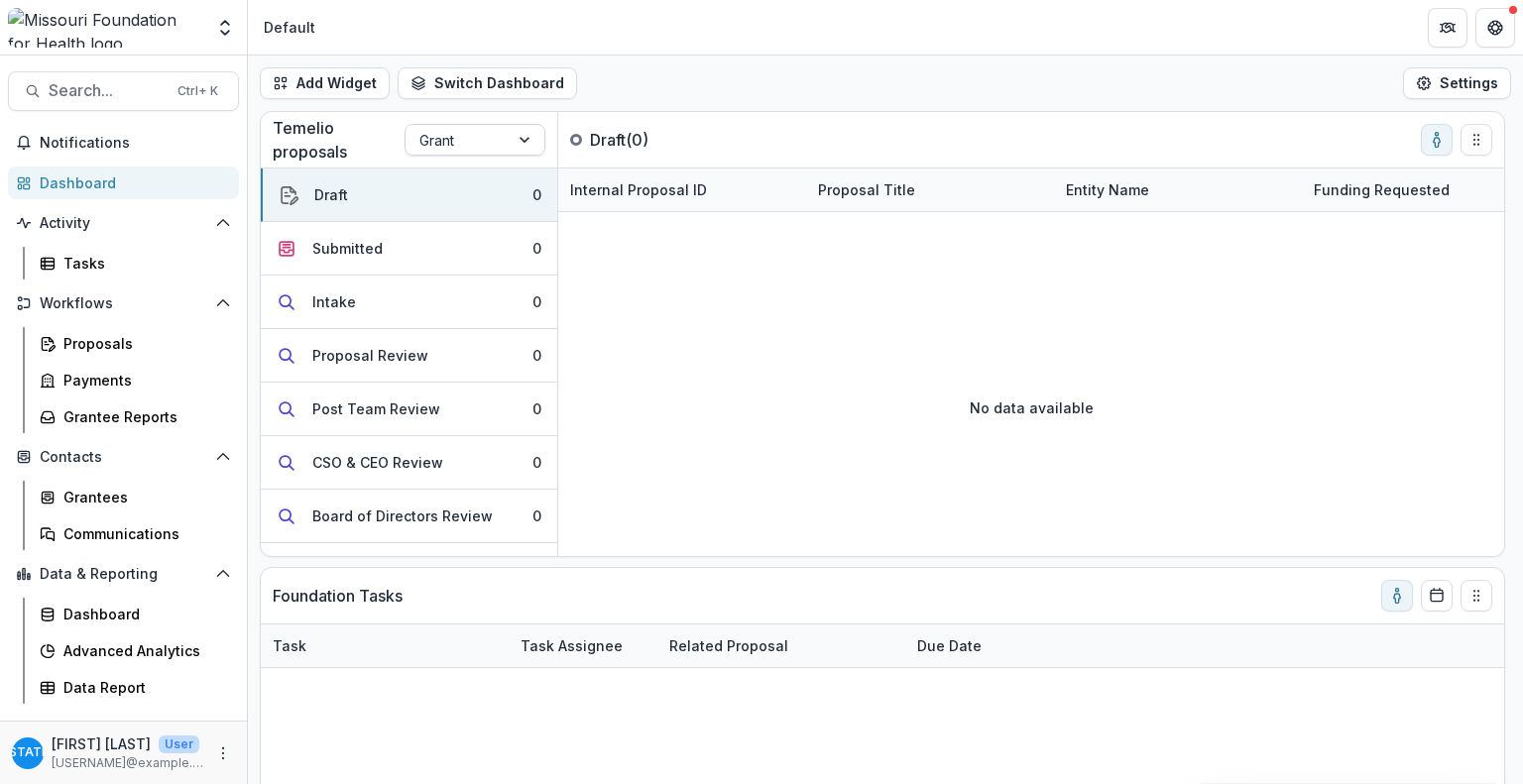 click at bounding box center (527, 140) 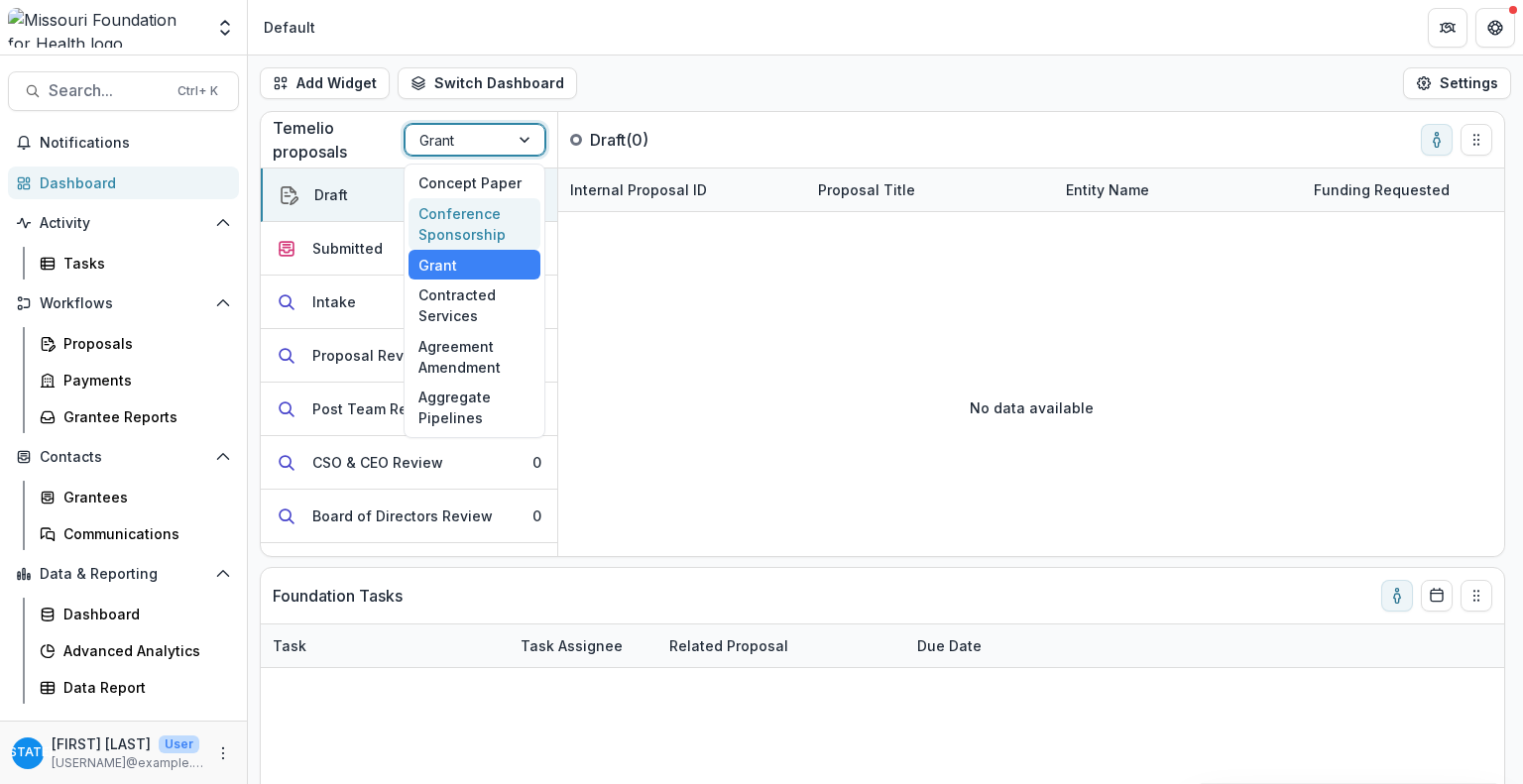 click on "Conference Sponsorship" at bounding box center [474, 224] 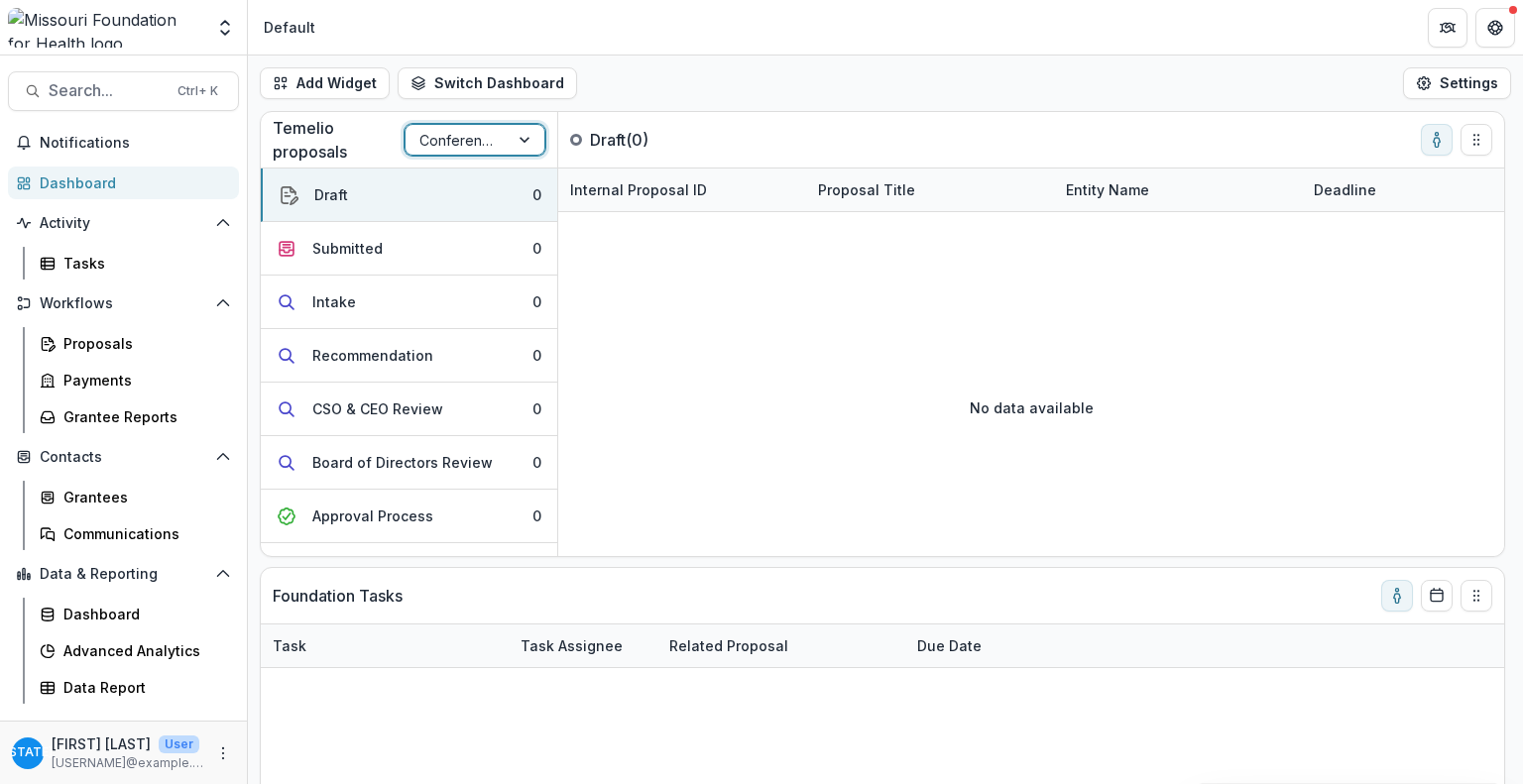 click at bounding box center (527, 140) 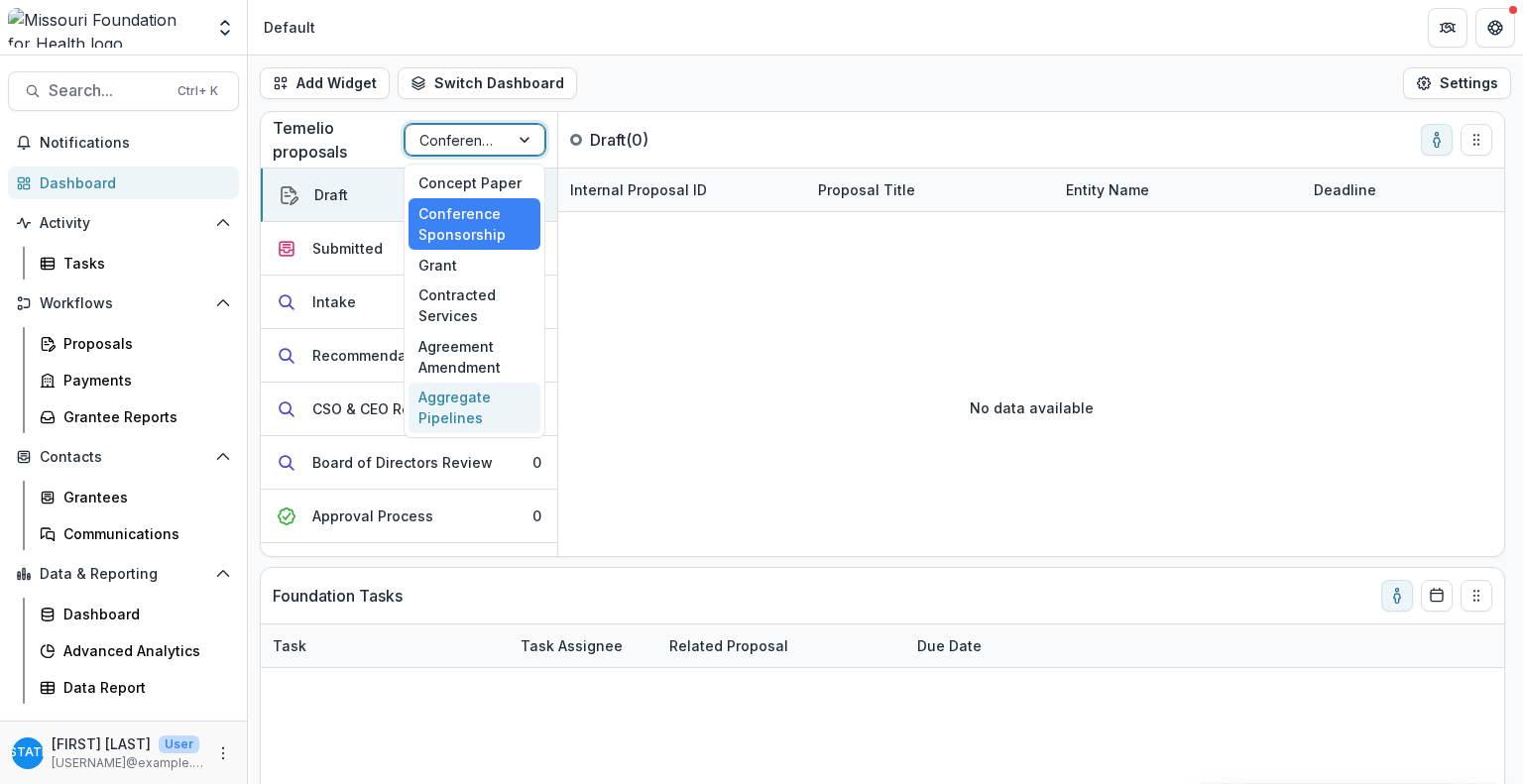 click on "Aggregate Pipelines" at bounding box center (474, 408) 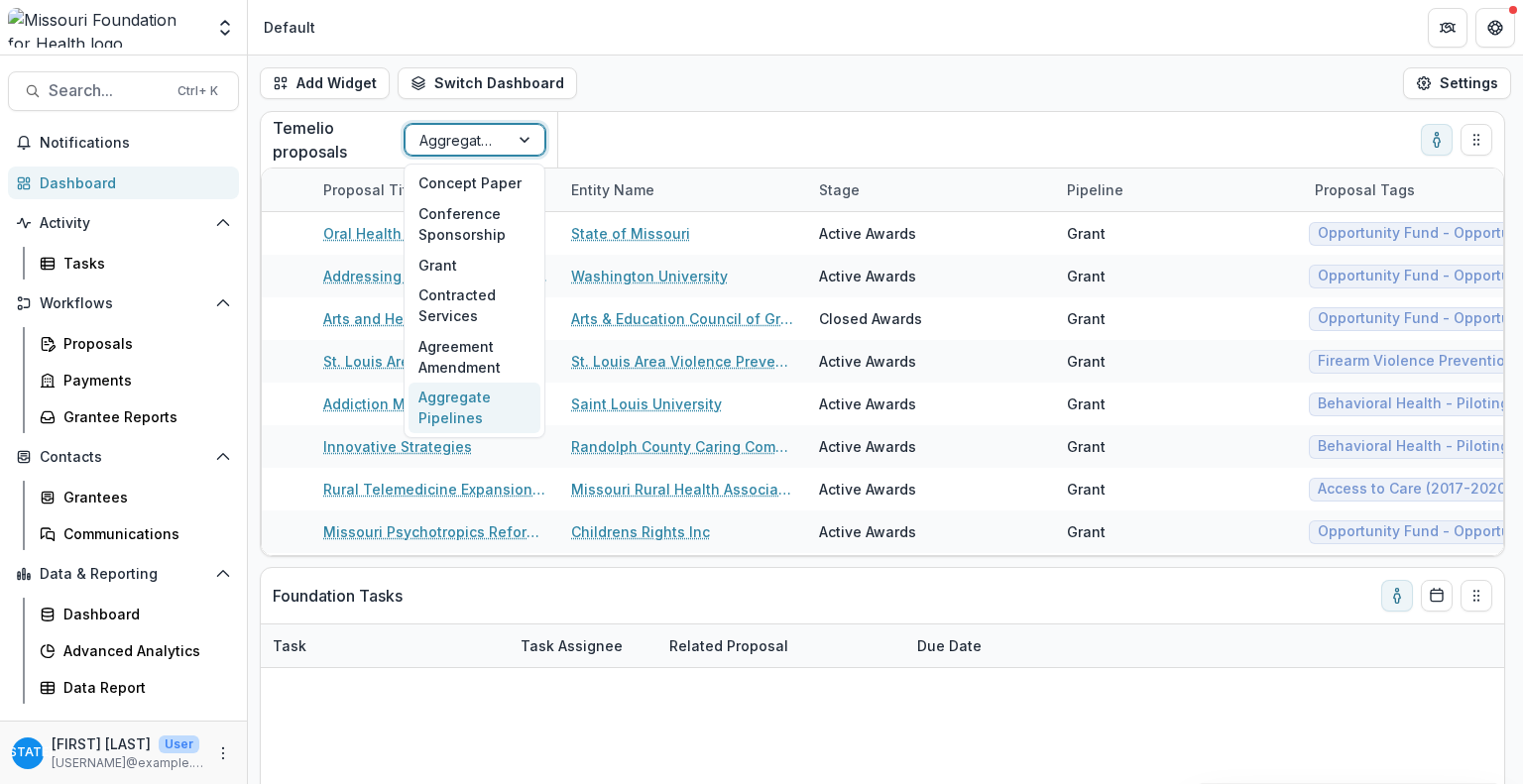 click at bounding box center [527, 140] 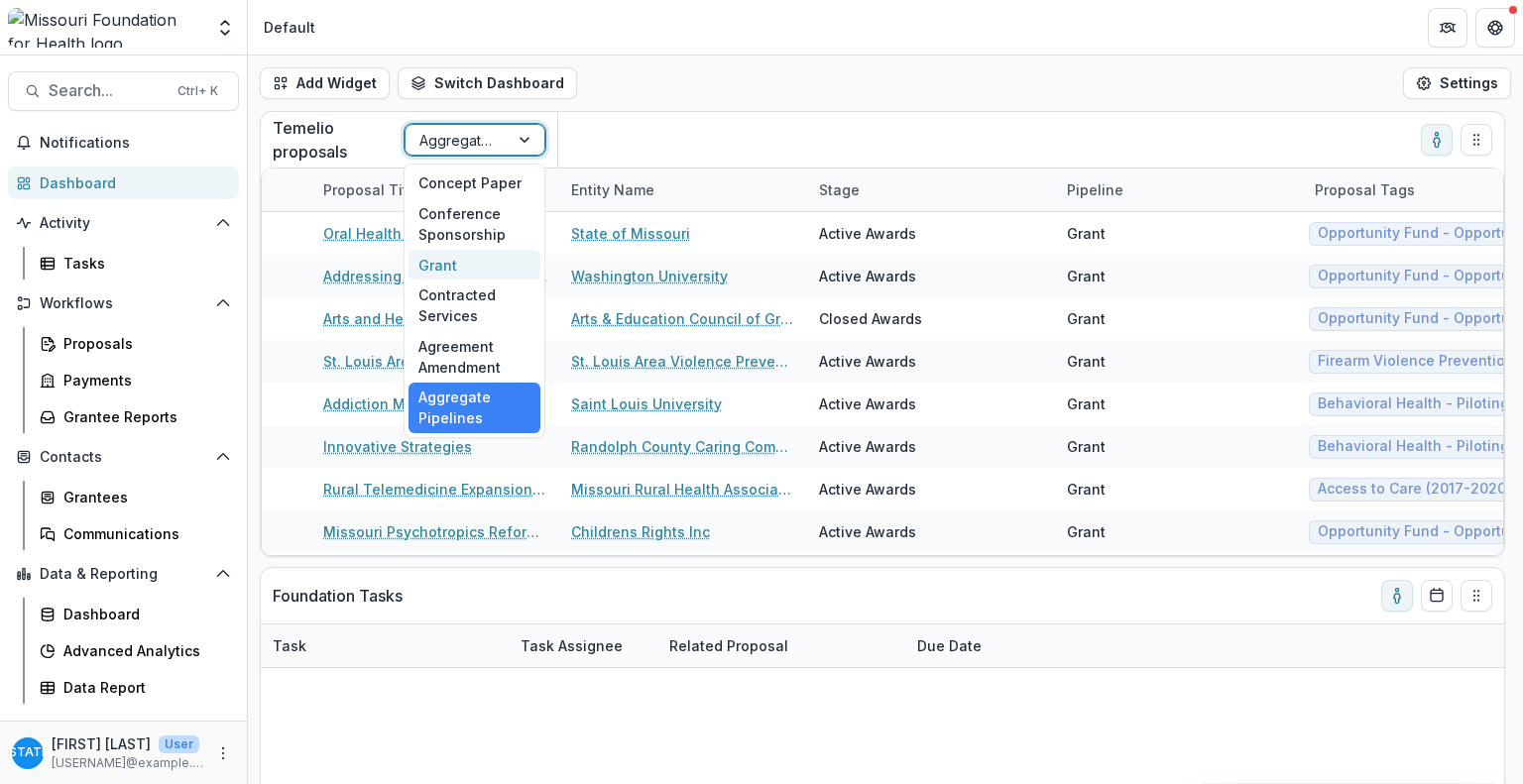 click on "Grant" at bounding box center [474, 265] 